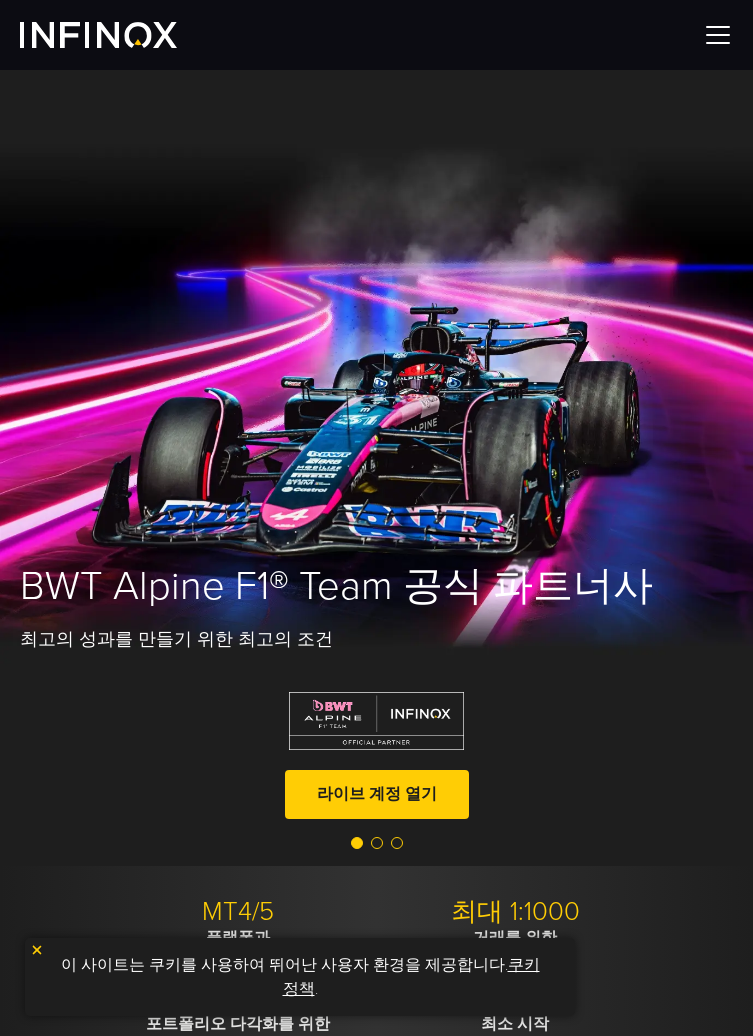 scroll, scrollTop: 0, scrollLeft: 0, axis: both 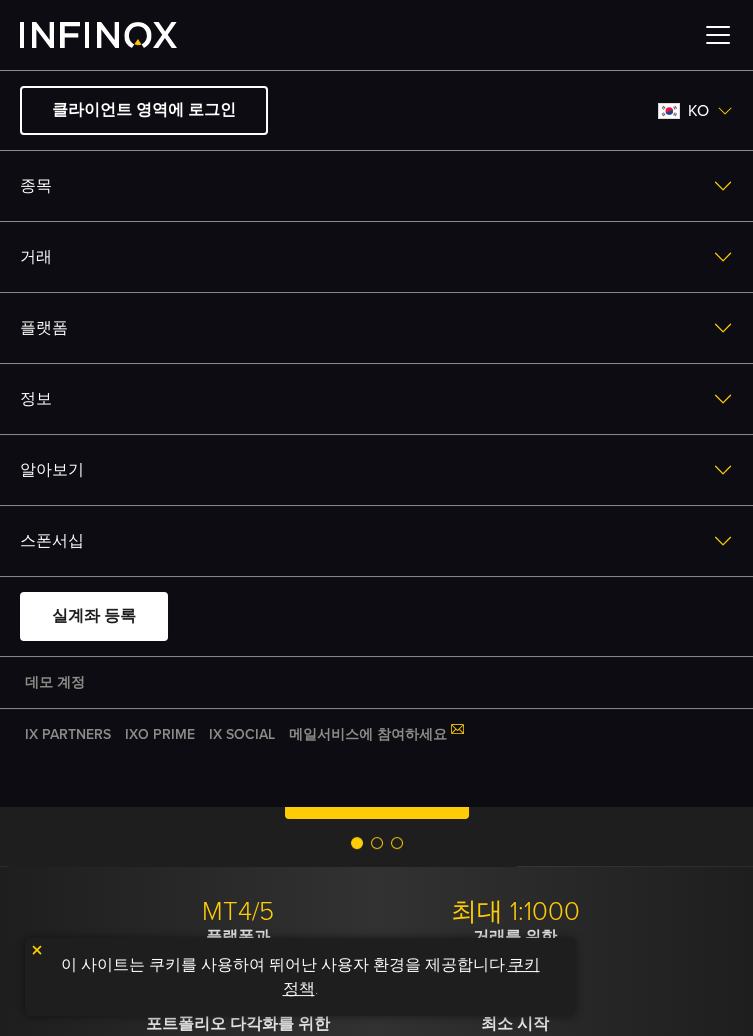click on "클라이언트 영역에 로그인
ko
언어를 선택하세요:
English
Tiếng Việt
العربي
简体中文
Português" at bounding box center (376, 438) 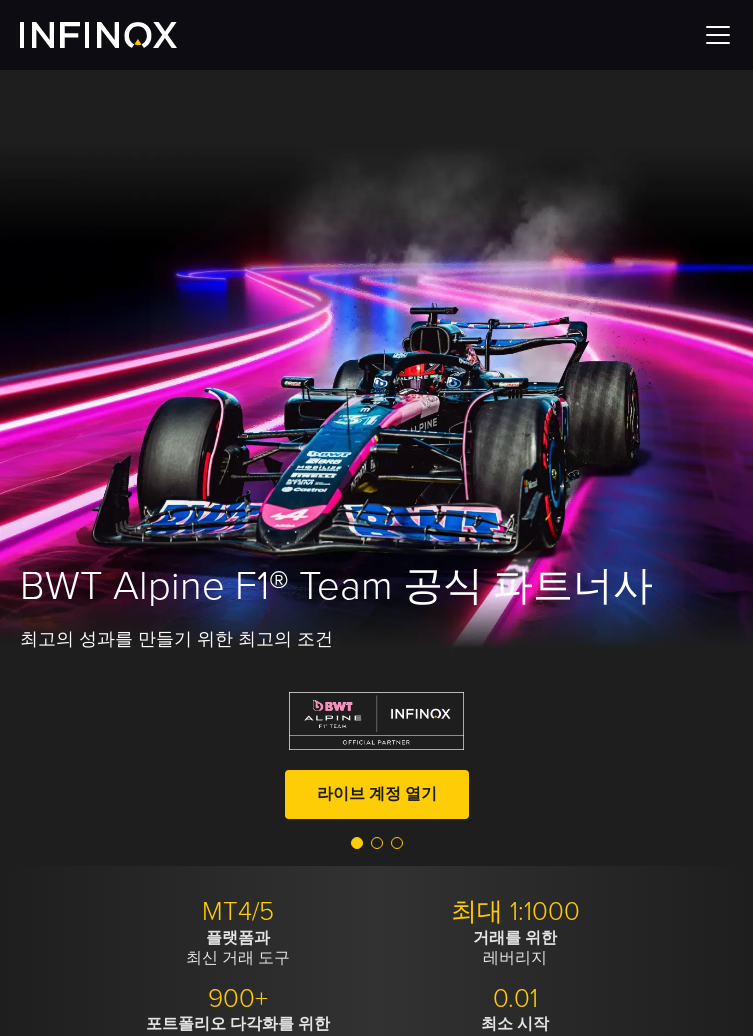 scroll, scrollTop: 0, scrollLeft: 0, axis: both 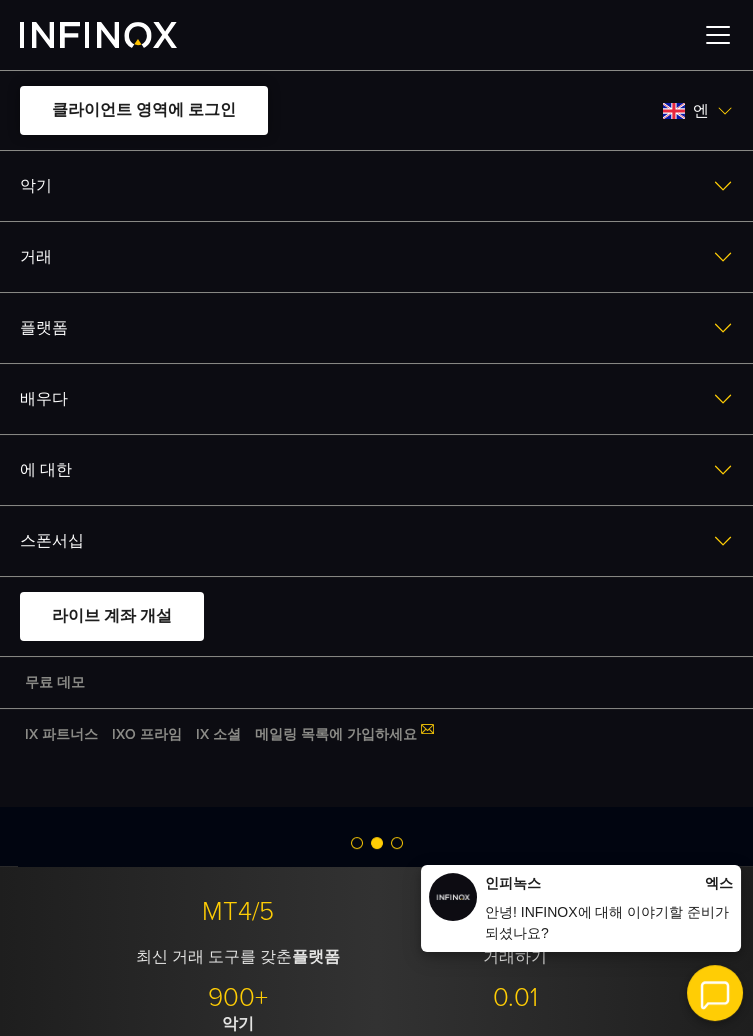 click on "클라이언트 영역에 로그인" at bounding box center (144, 110) 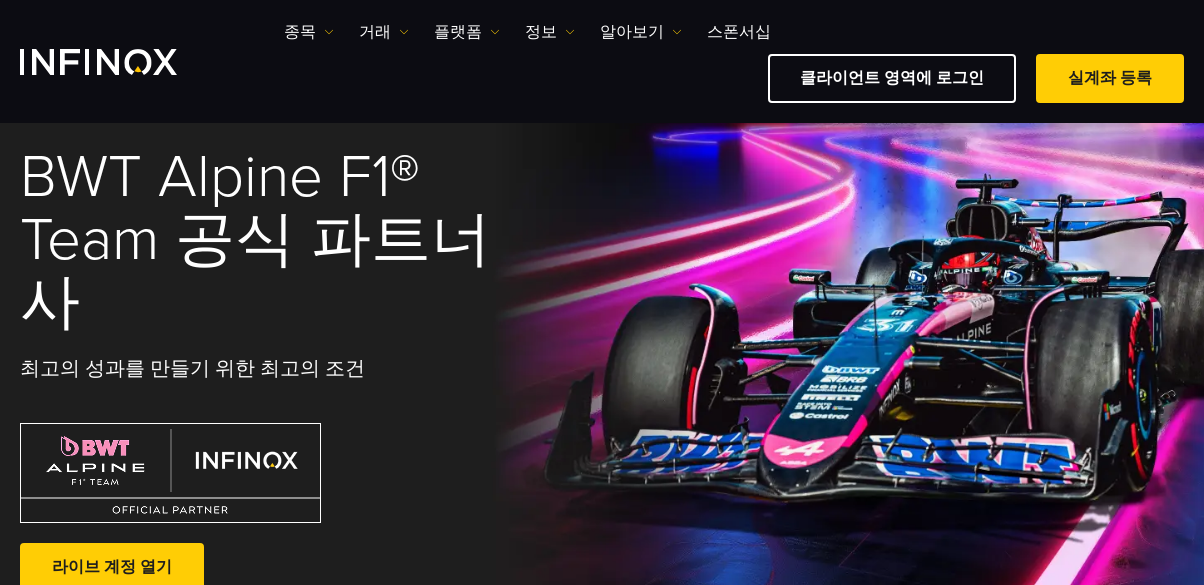 scroll, scrollTop: 243, scrollLeft: 0, axis: vertical 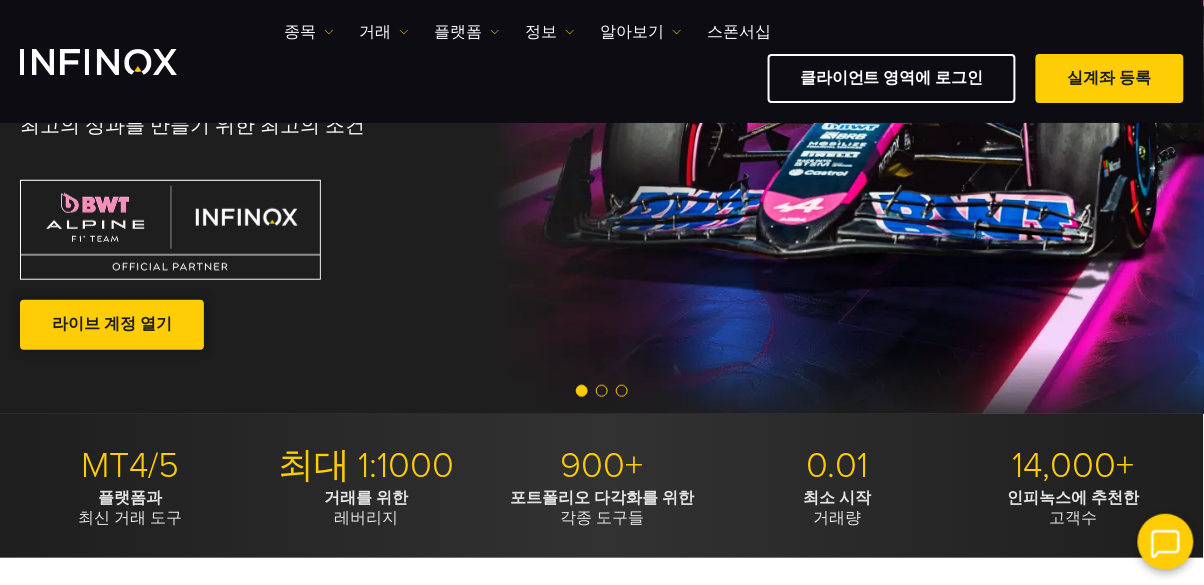 click on "라이브 계정 열기" at bounding box center (112, 324) 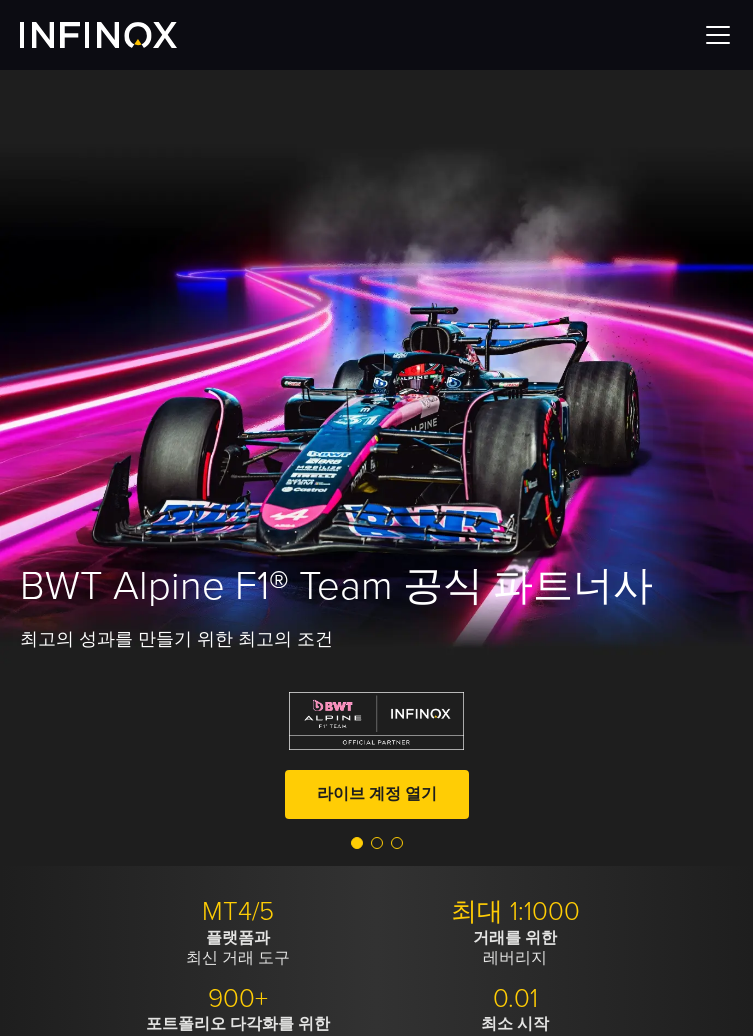 scroll, scrollTop: 243, scrollLeft: 0, axis: vertical 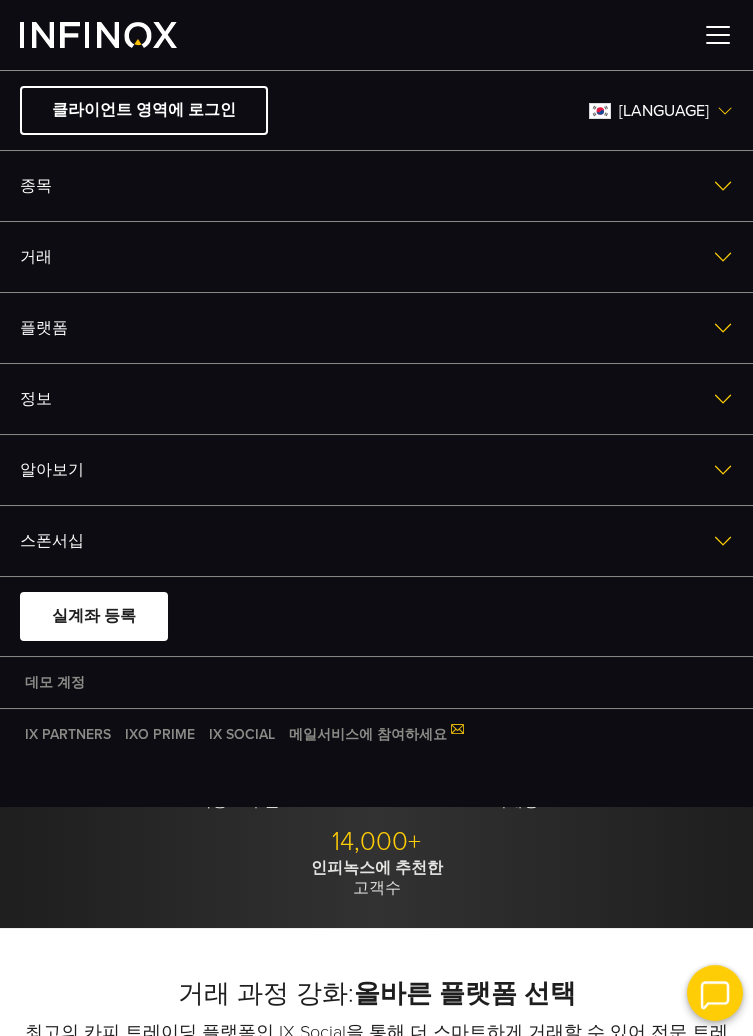 click at bounding box center [98, 35] 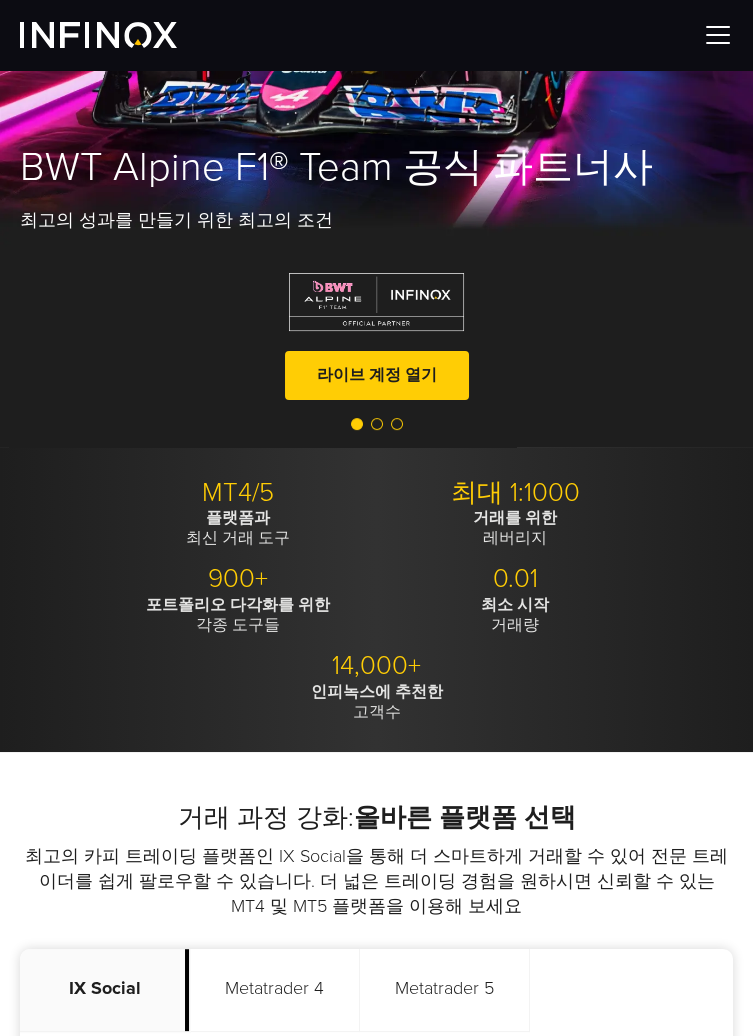 scroll, scrollTop: 0, scrollLeft: 0, axis: both 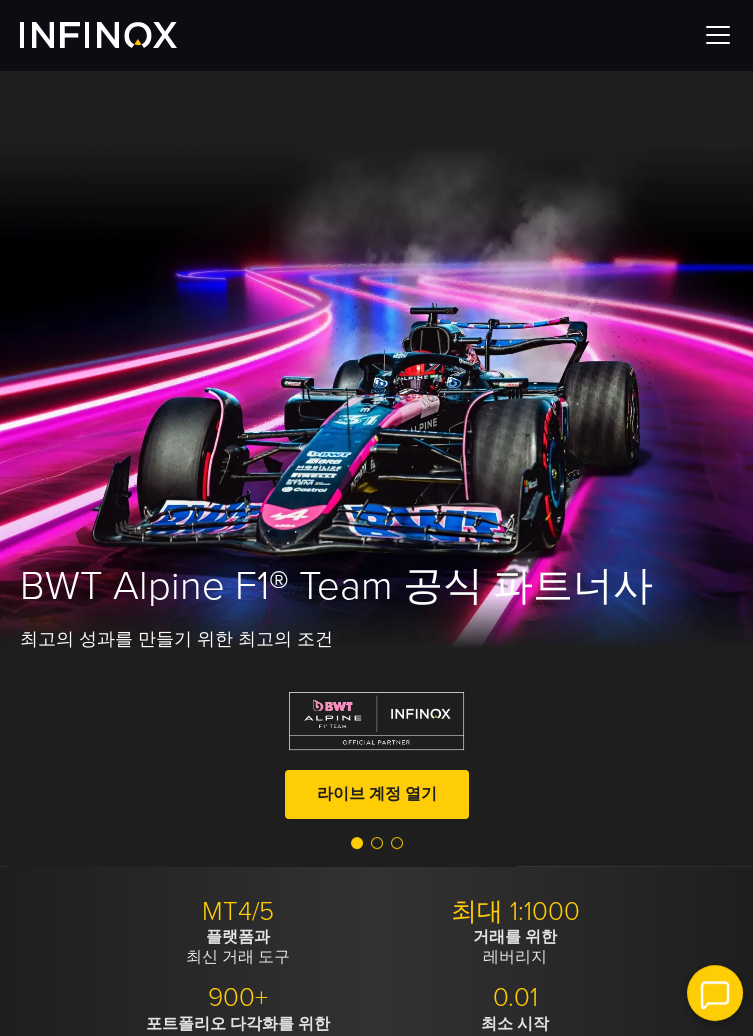 click at bounding box center [98, 35] 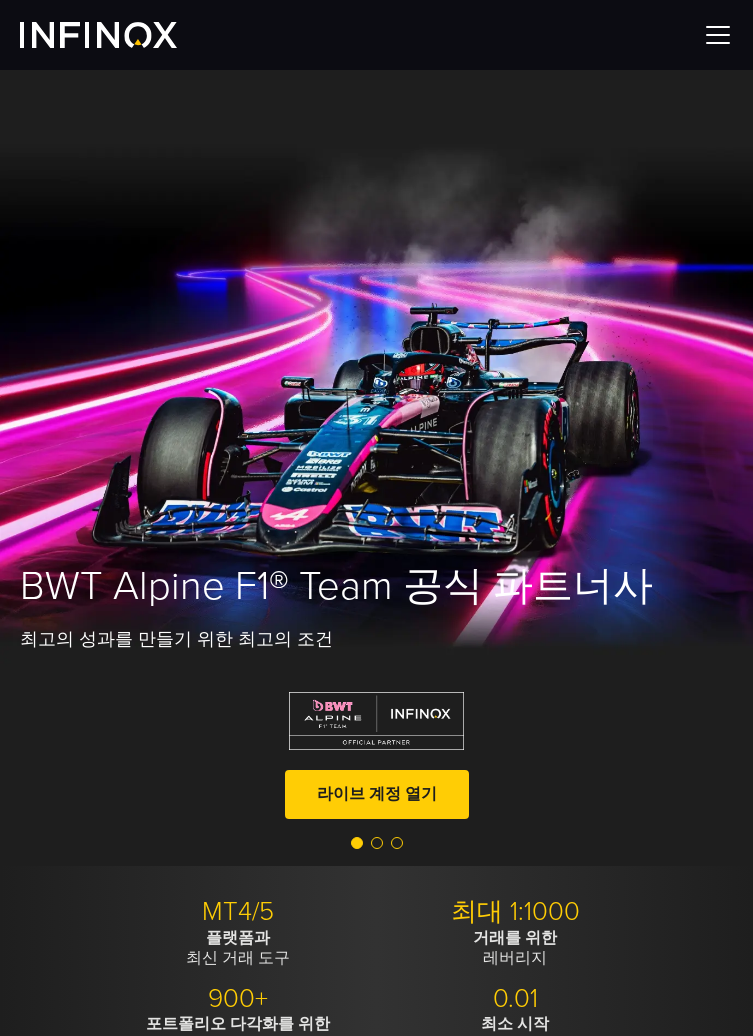 scroll, scrollTop: 0, scrollLeft: 0, axis: both 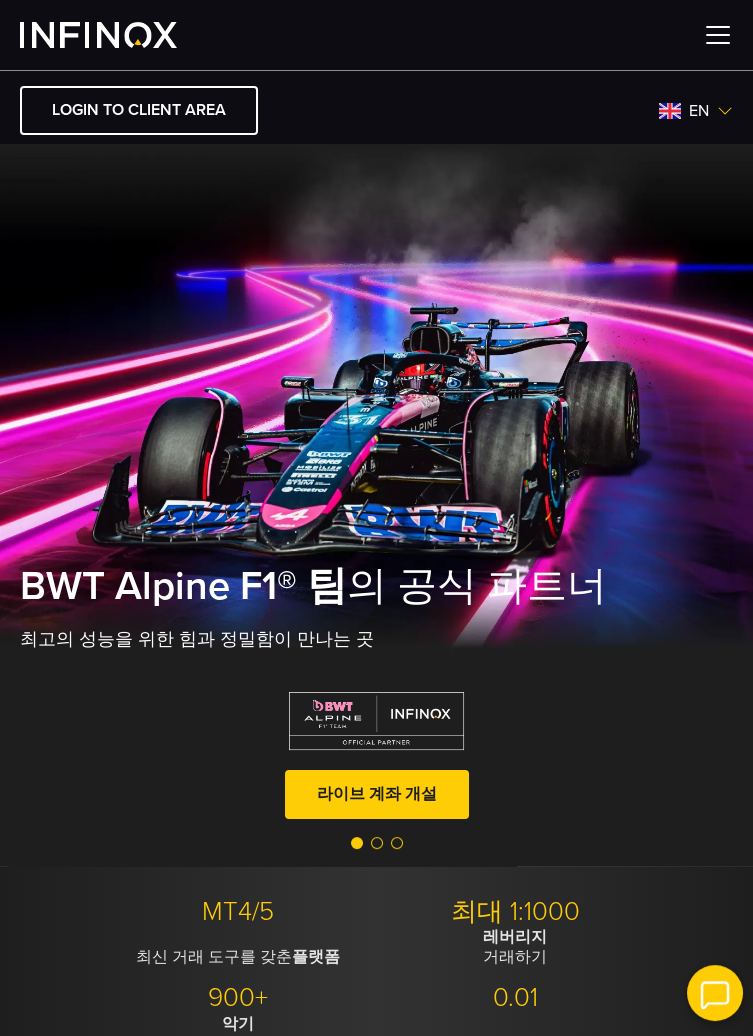click at bounding box center [718, 35] 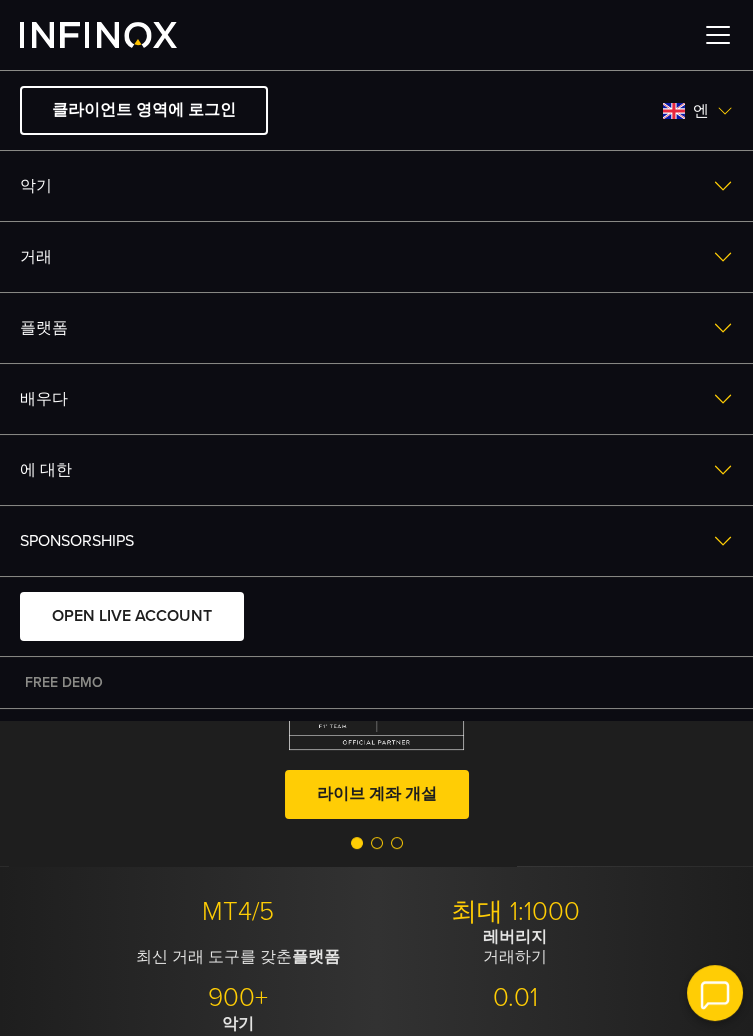 scroll, scrollTop: 0, scrollLeft: 0, axis: both 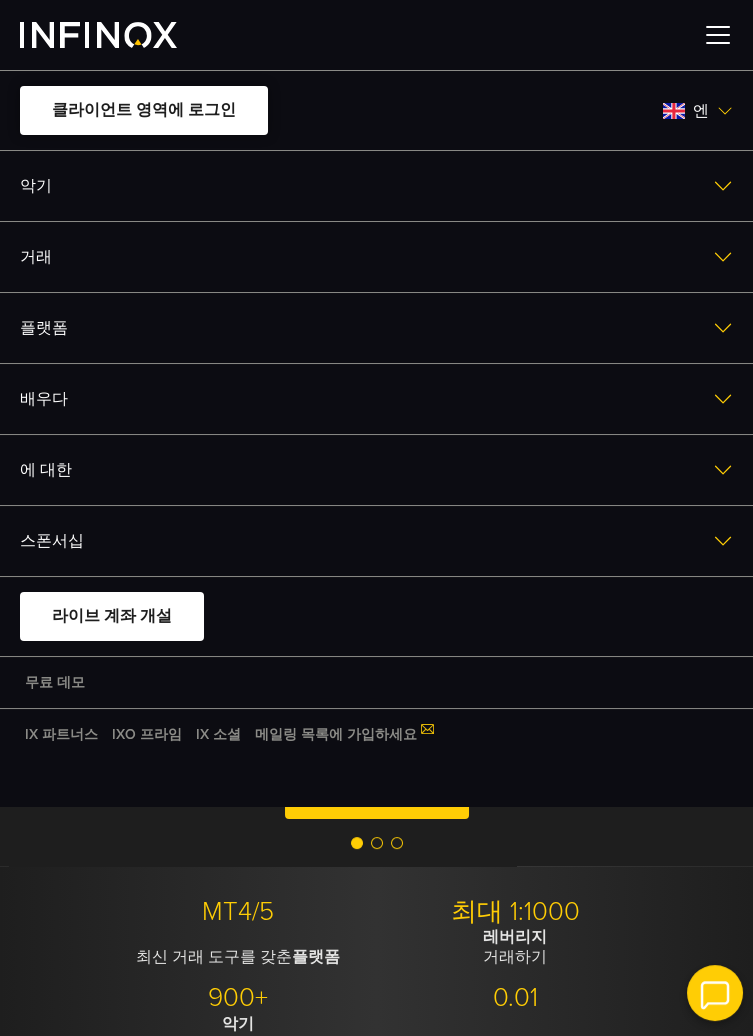 click on "클라이언트 영역에 로그인" at bounding box center (144, 110) 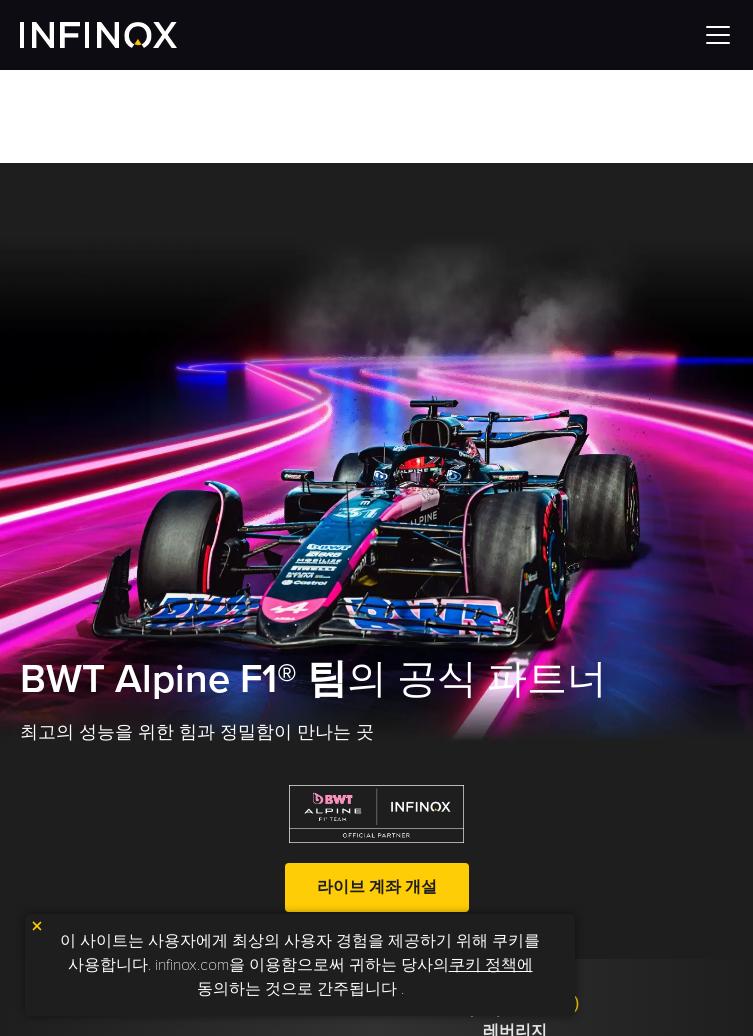 scroll, scrollTop: 0, scrollLeft: 0, axis: both 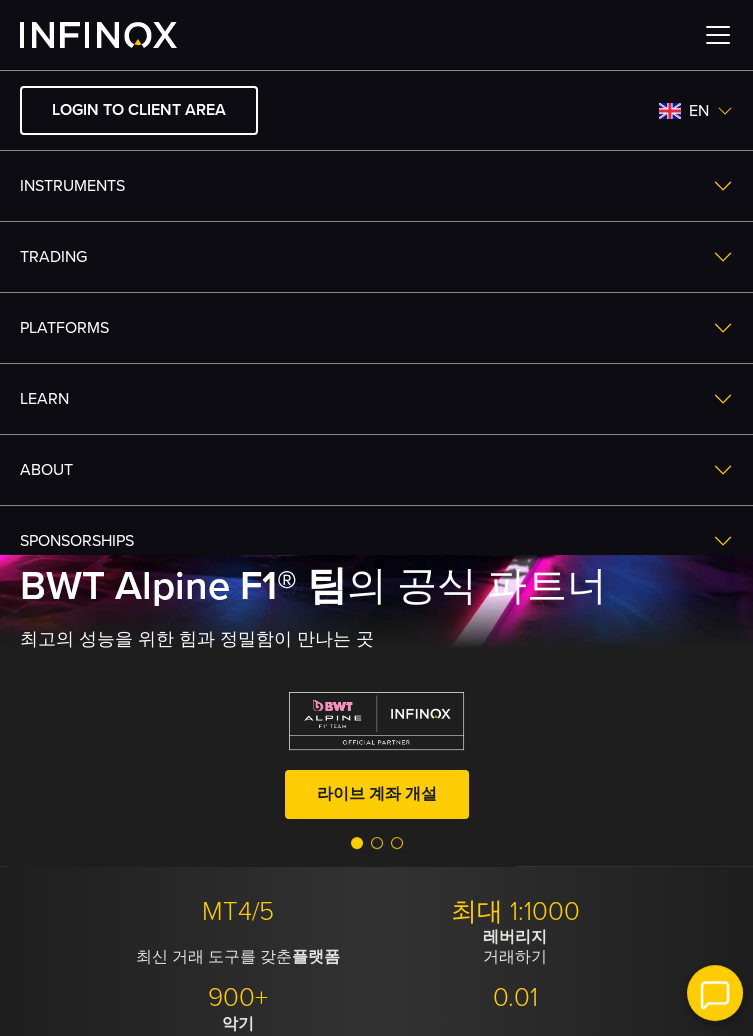 click at bounding box center (718, 35) 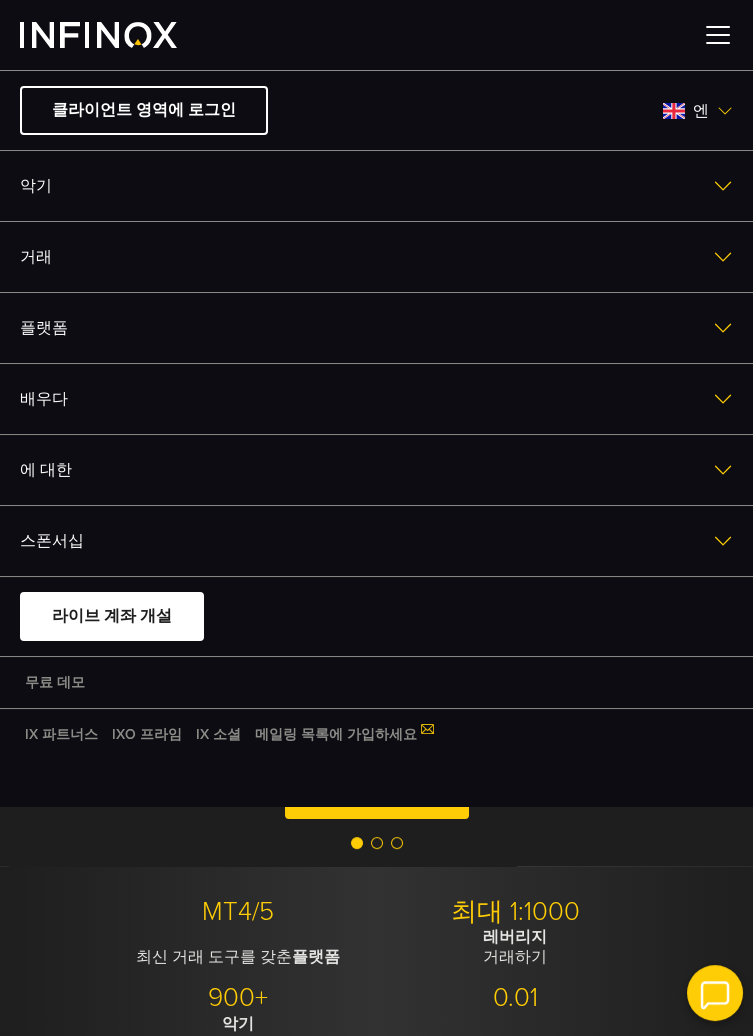 scroll, scrollTop: 0, scrollLeft: 0, axis: both 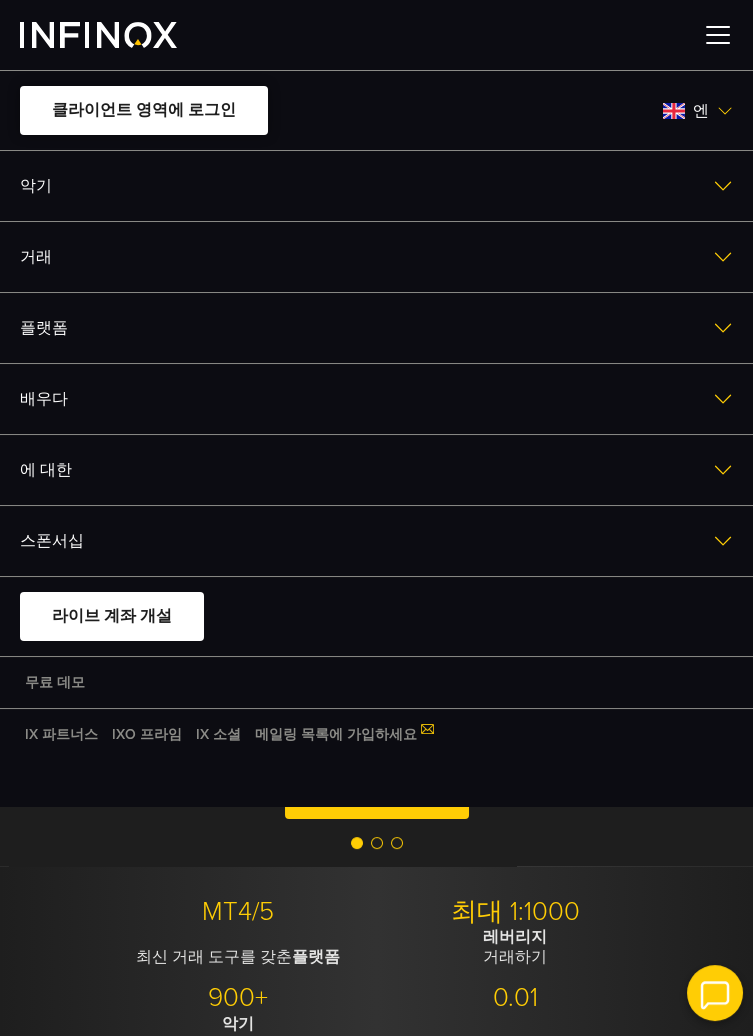 click on "클라이언트 영역에 로그인" at bounding box center (144, 110) 